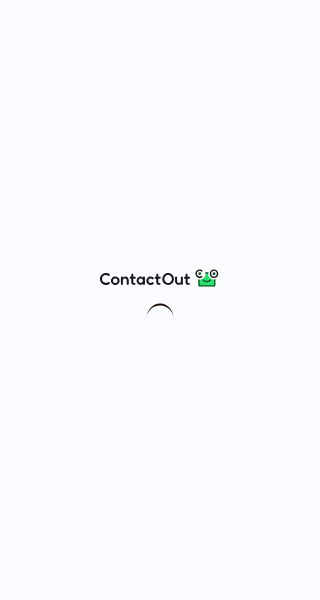 scroll, scrollTop: 0, scrollLeft: 0, axis: both 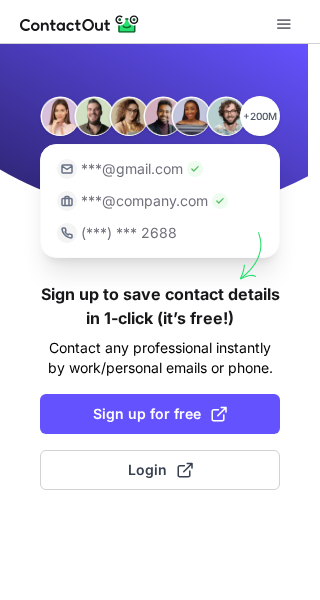 click on "Sign up for free" at bounding box center [160, 414] 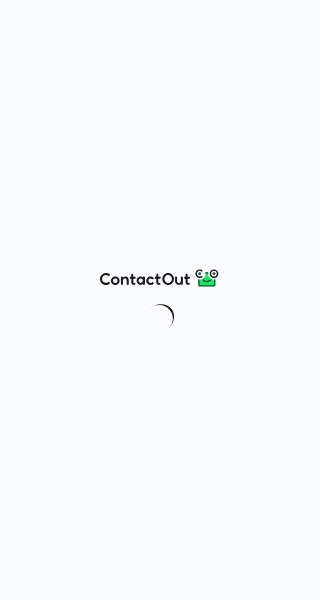 scroll, scrollTop: 0, scrollLeft: 0, axis: both 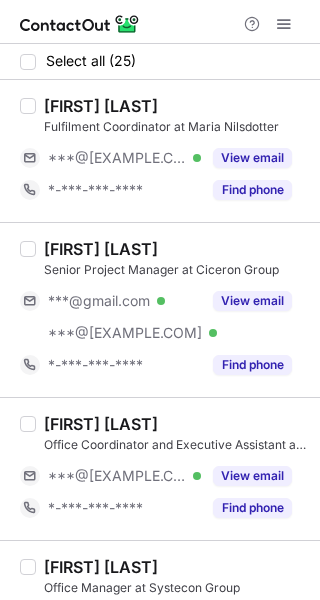click on "View email" at bounding box center (252, 301) 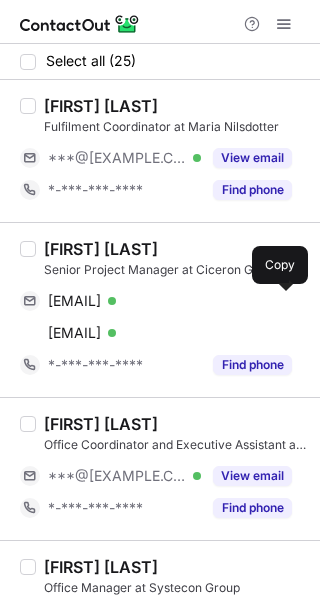 click at bounding box center [282, 301] 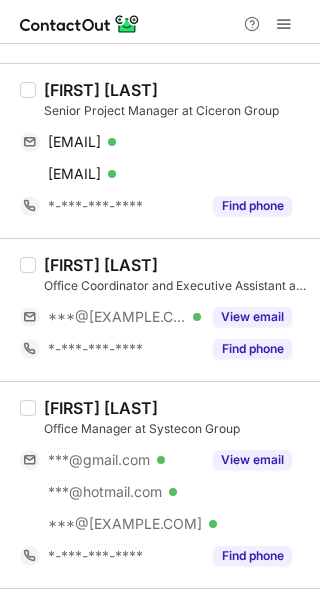 scroll, scrollTop: 160, scrollLeft: 0, axis: vertical 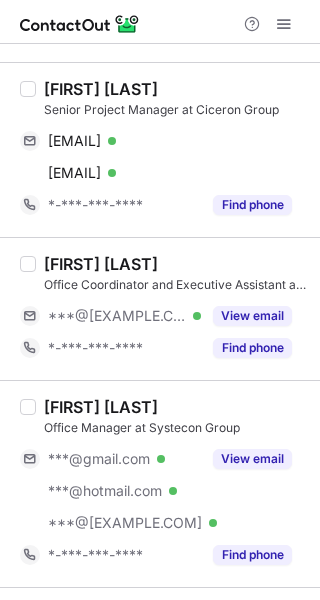 click on "View email" at bounding box center [252, 459] 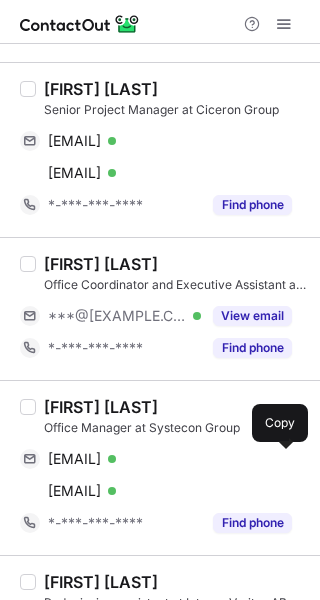 click at bounding box center (282, 459) 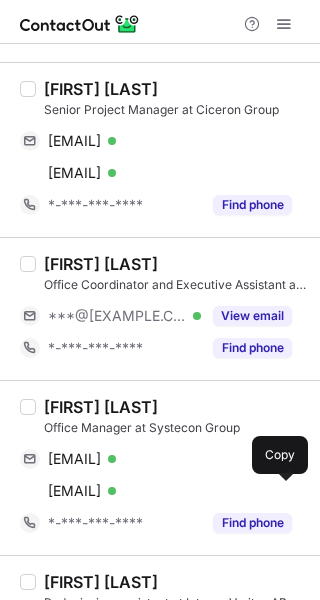click at bounding box center [282, 491] 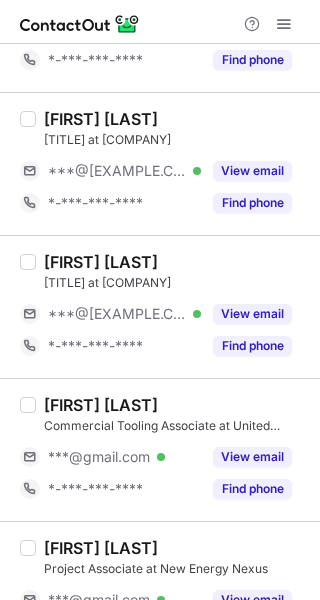 scroll, scrollTop: 1024, scrollLeft: 0, axis: vertical 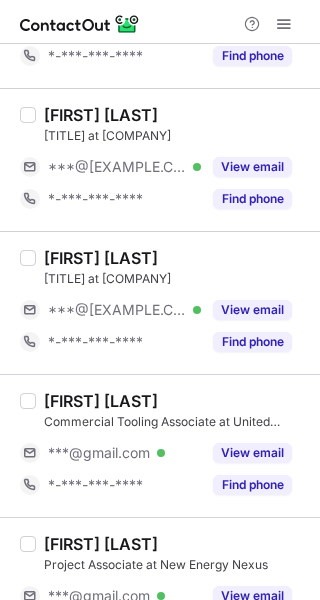 click on "View email" at bounding box center (252, 453) 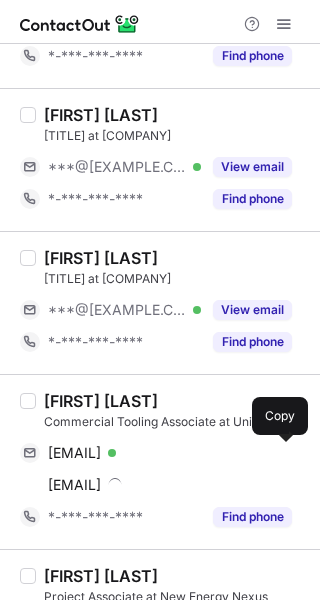 click at bounding box center (282, 453) 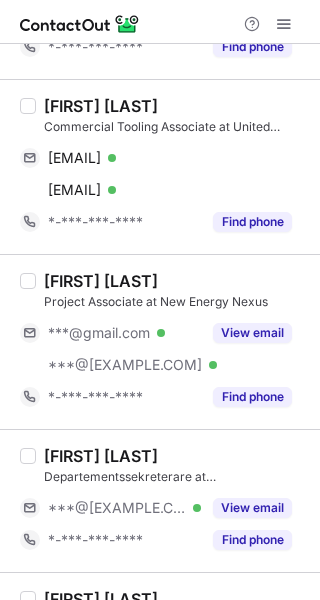 scroll, scrollTop: 1324, scrollLeft: 0, axis: vertical 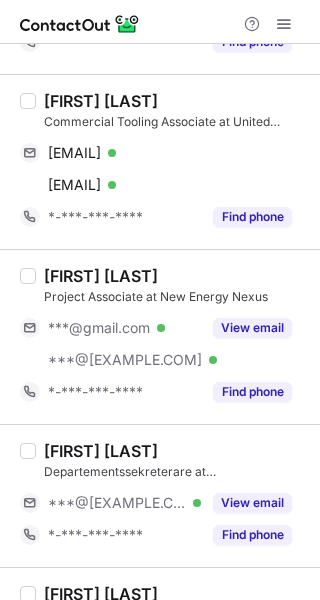 click on "View email" at bounding box center [246, 328] 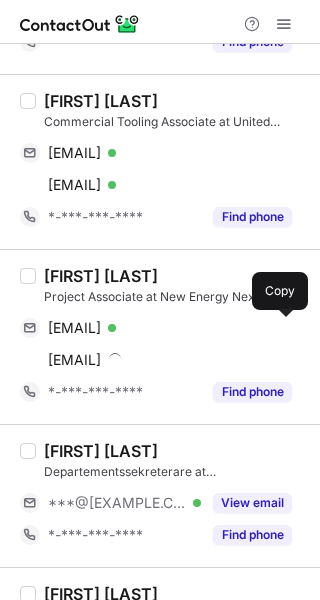 click at bounding box center [282, 328] 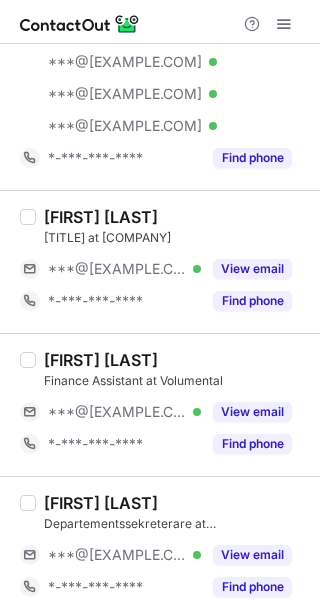 scroll, scrollTop: 3052, scrollLeft: 0, axis: vertical 